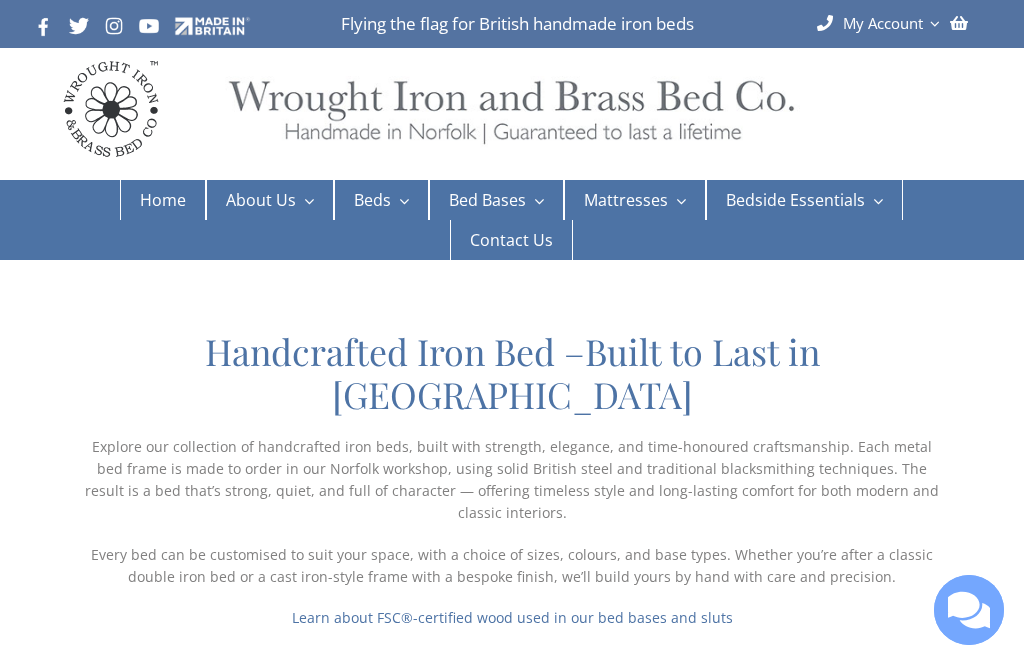scroll, scrollTop: 0, scrollLeft: 0, axis: both 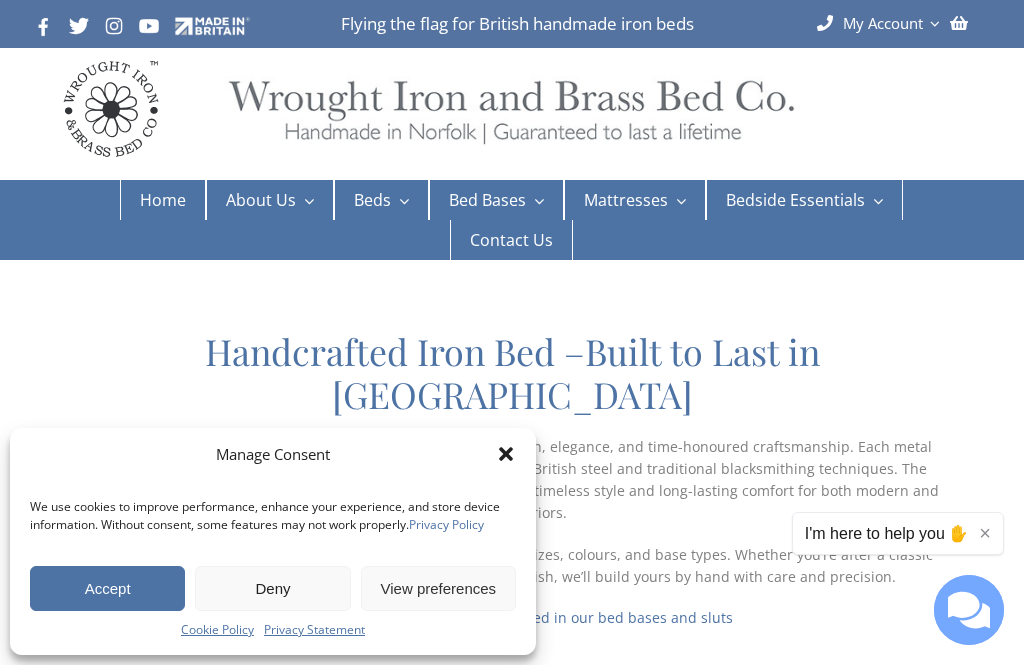 click on "Bedside Tables" at bounding box center (818, 297) 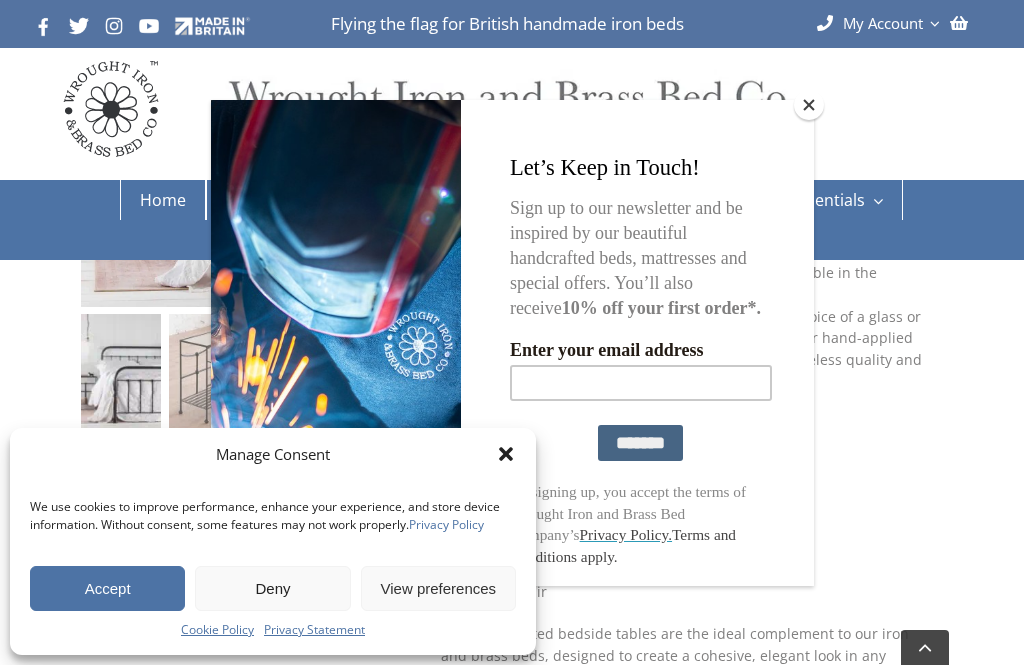 scroll, scrollTop: 387, scrollLeft: 0, axis: vertical 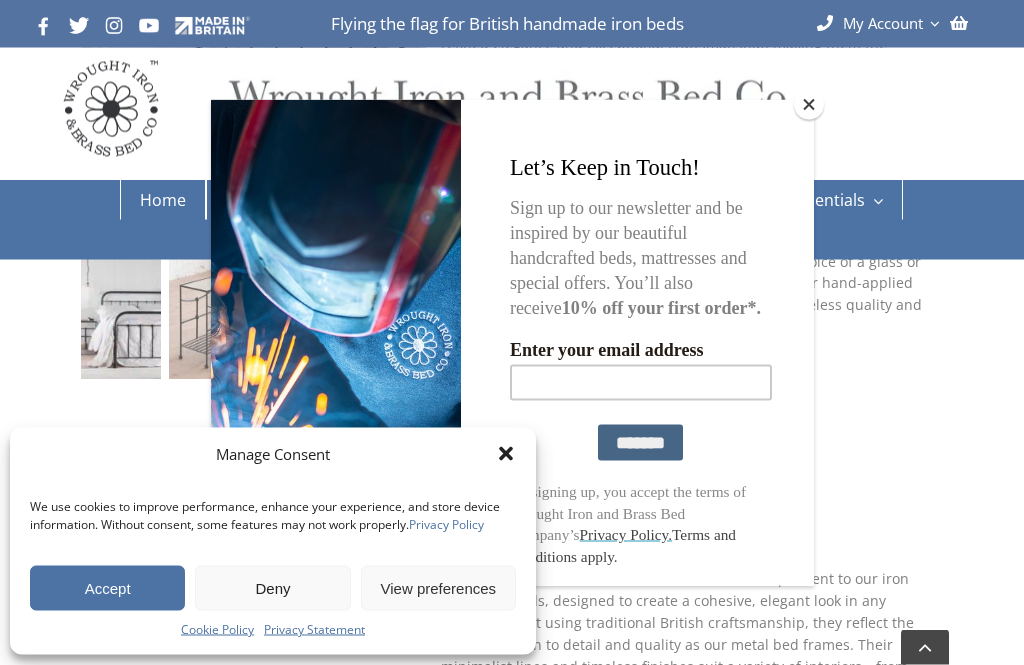 click on "Deny" at bounding box center [272, 588] 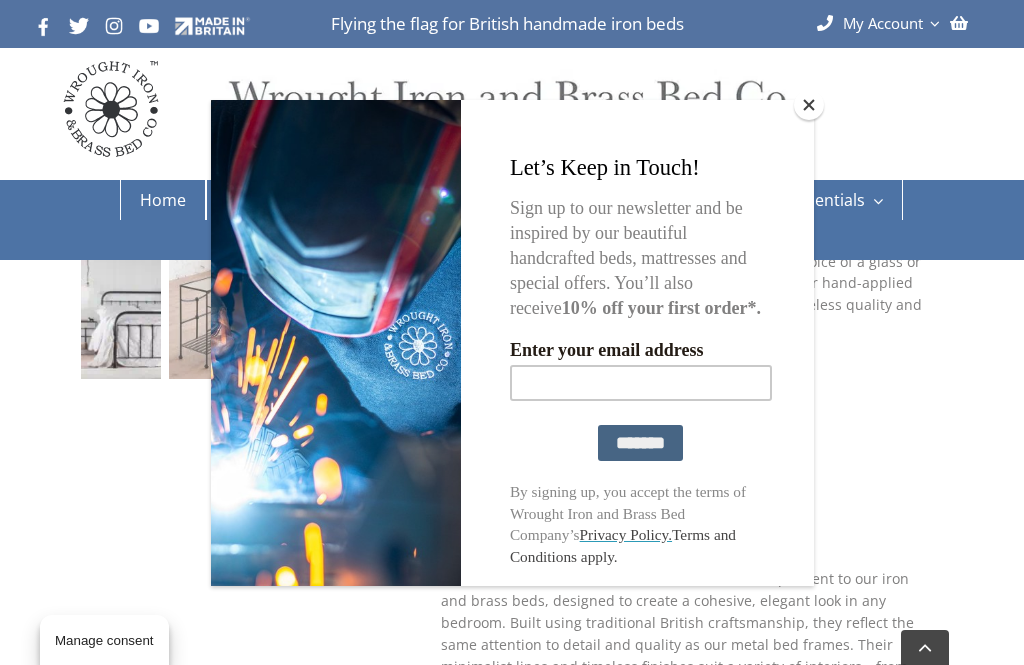 click at bounding box center (809, 105) 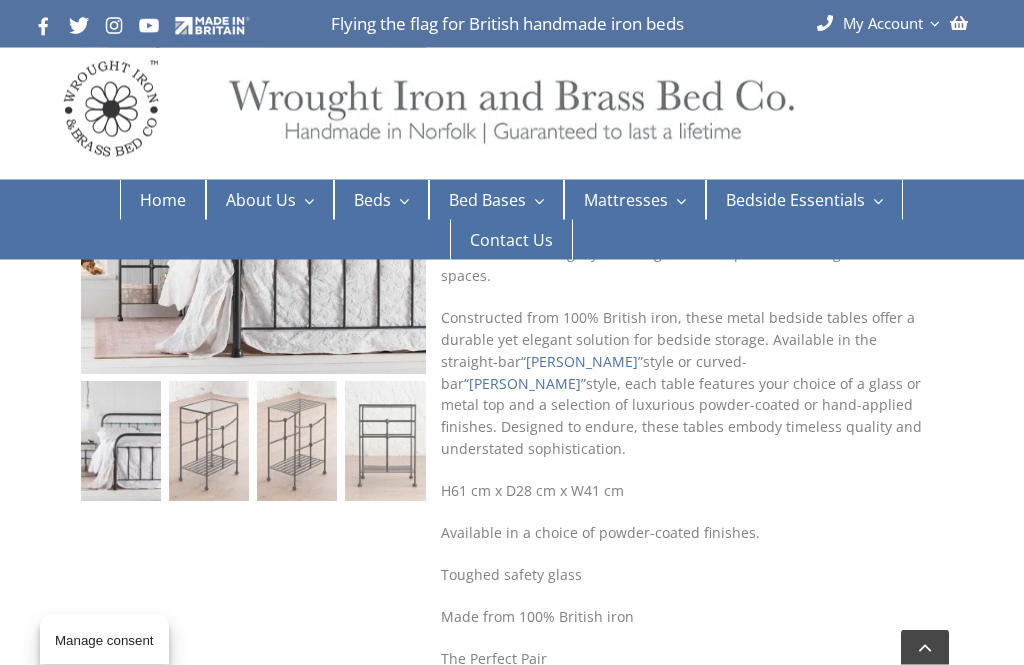 scroll, scrollTop: 266, scrollLeft: 0, axis: vertical 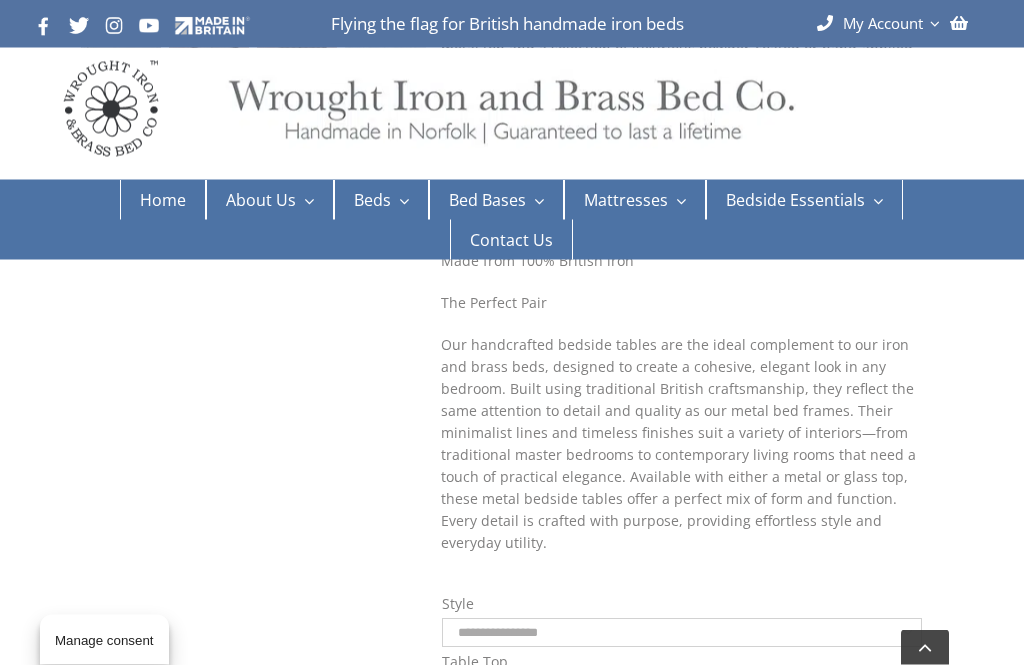 click on "**********" 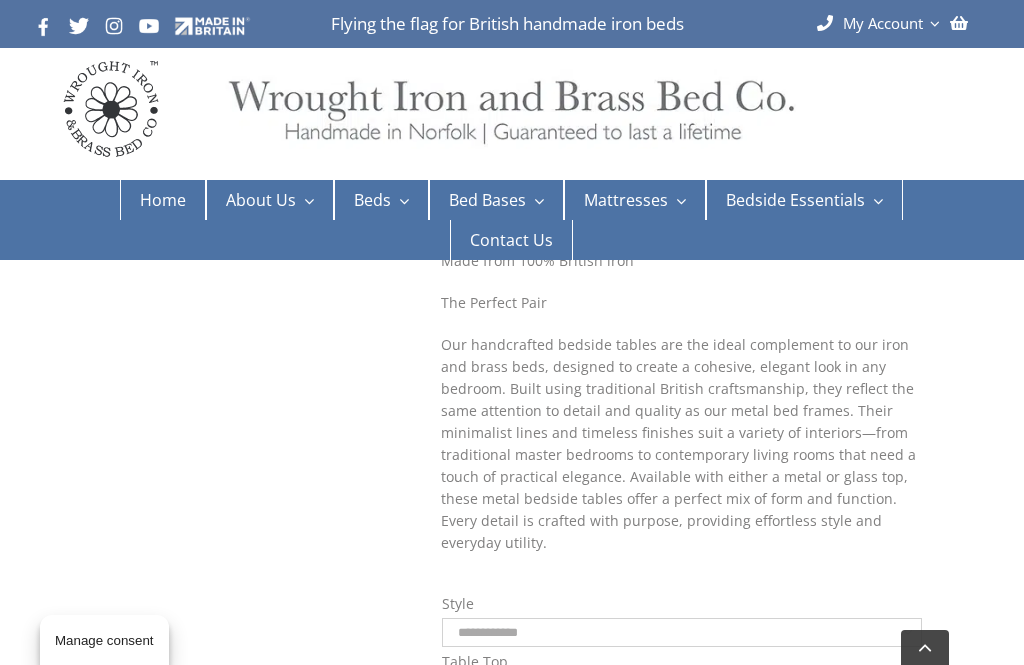 select on "**********" 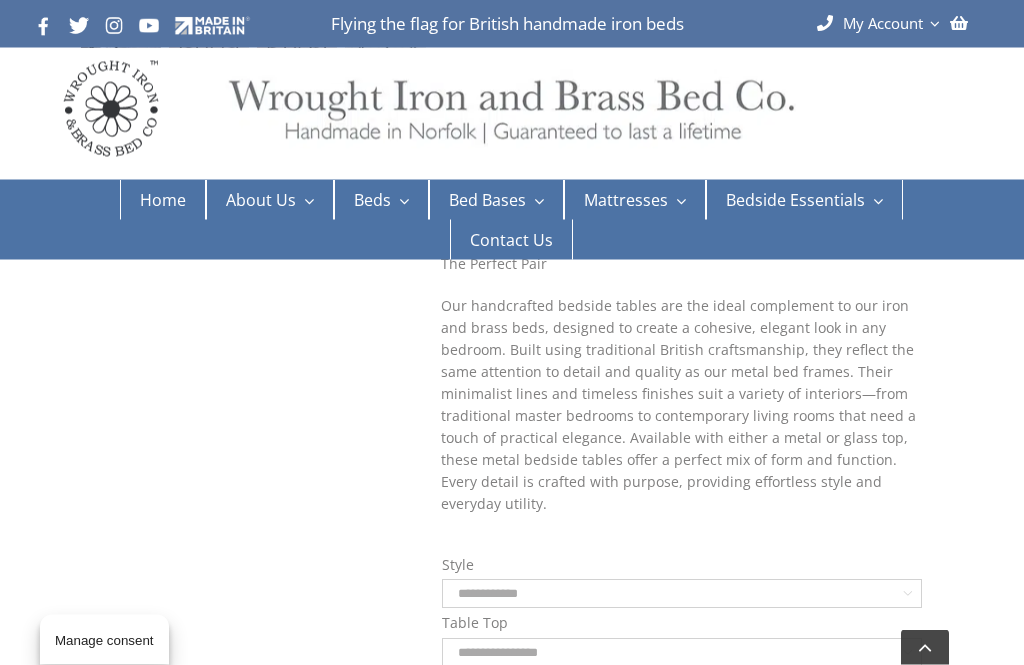scroll, scrollTop: 752, scrollLeft: 0, axis: vertical 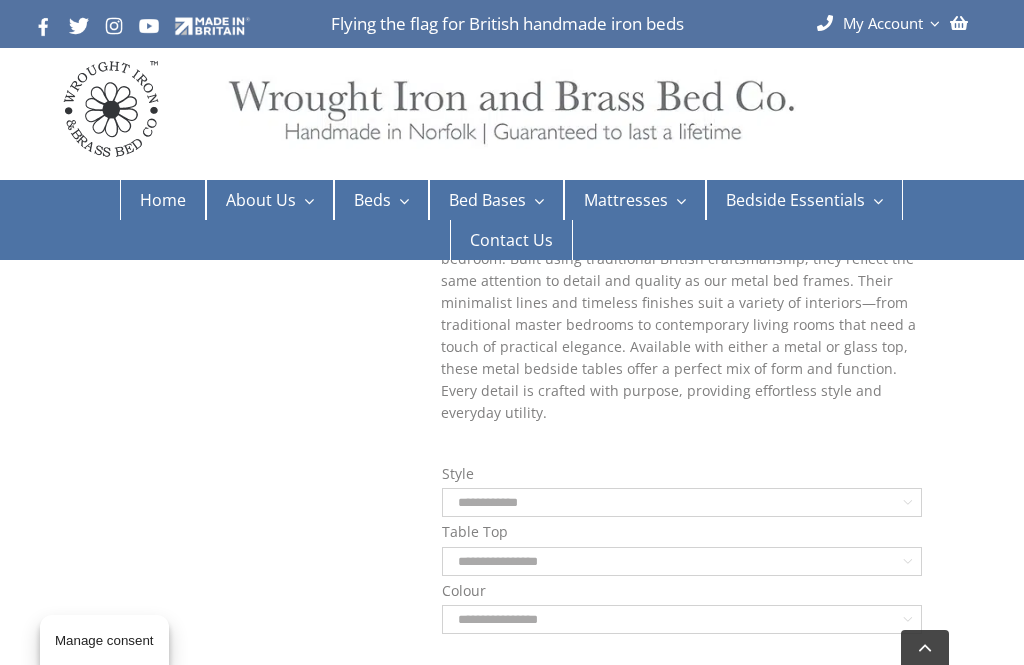 click on "**********" 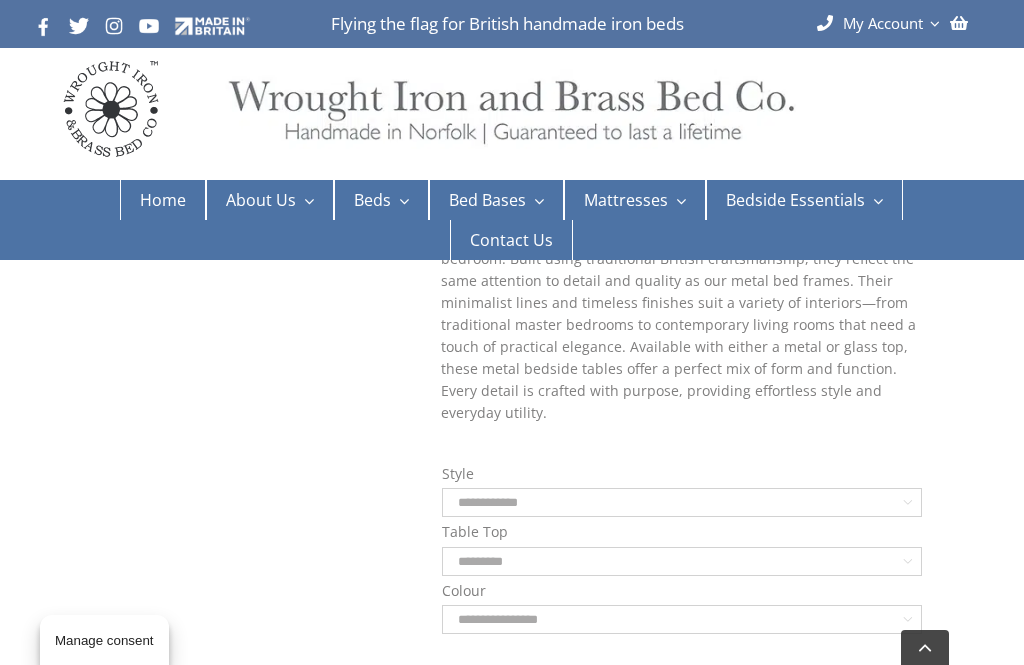 select on "**********" 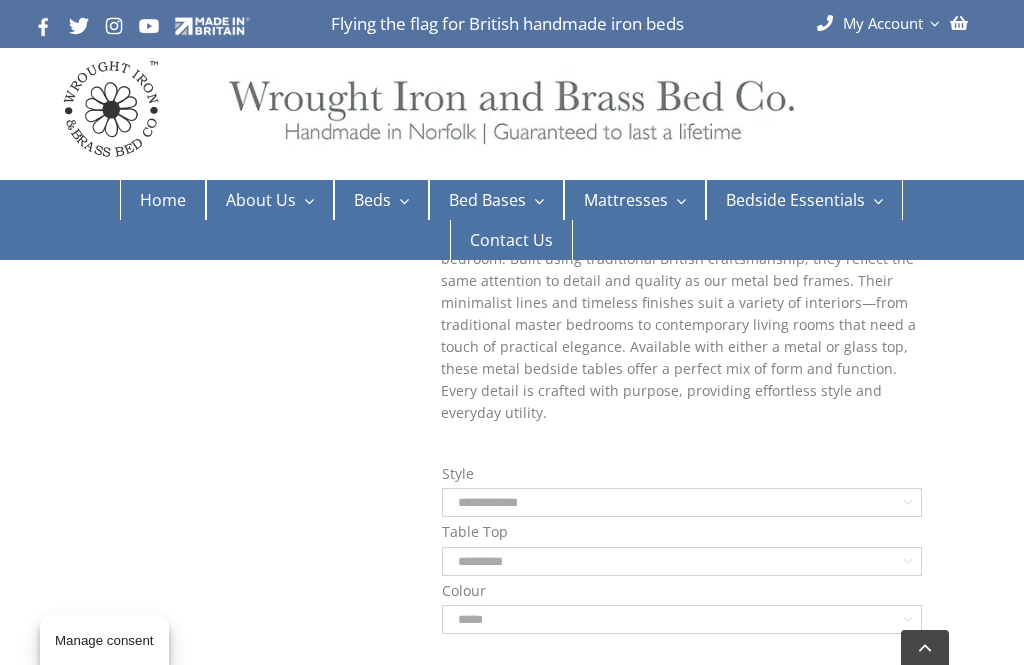 select on "**********" 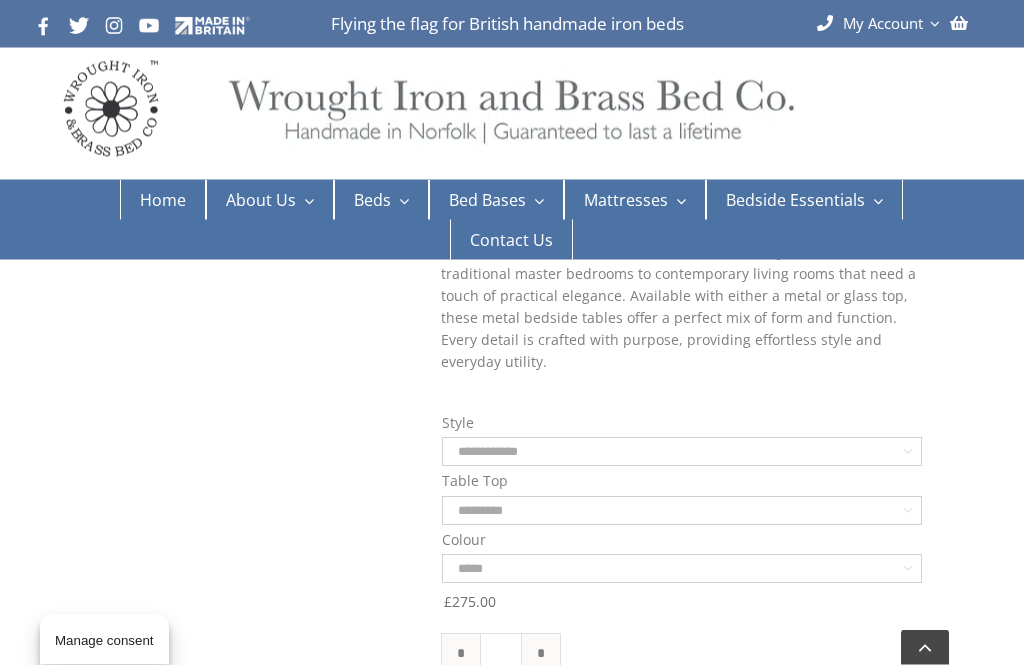 scroll, scrollTop: 803, scrollLeft: 0, axis: vertical 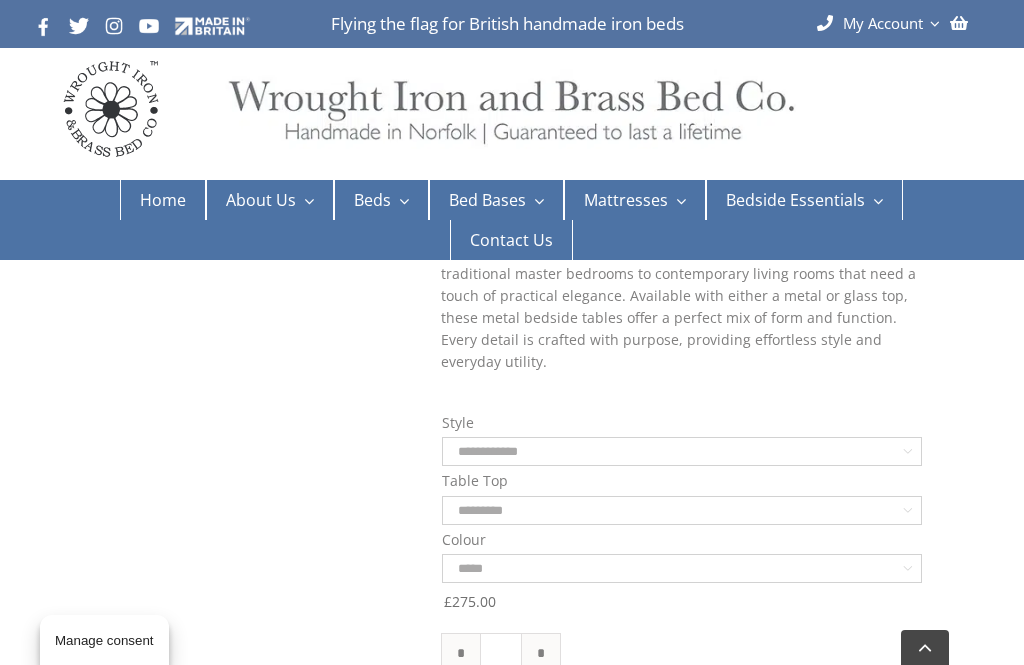 click on "**********" 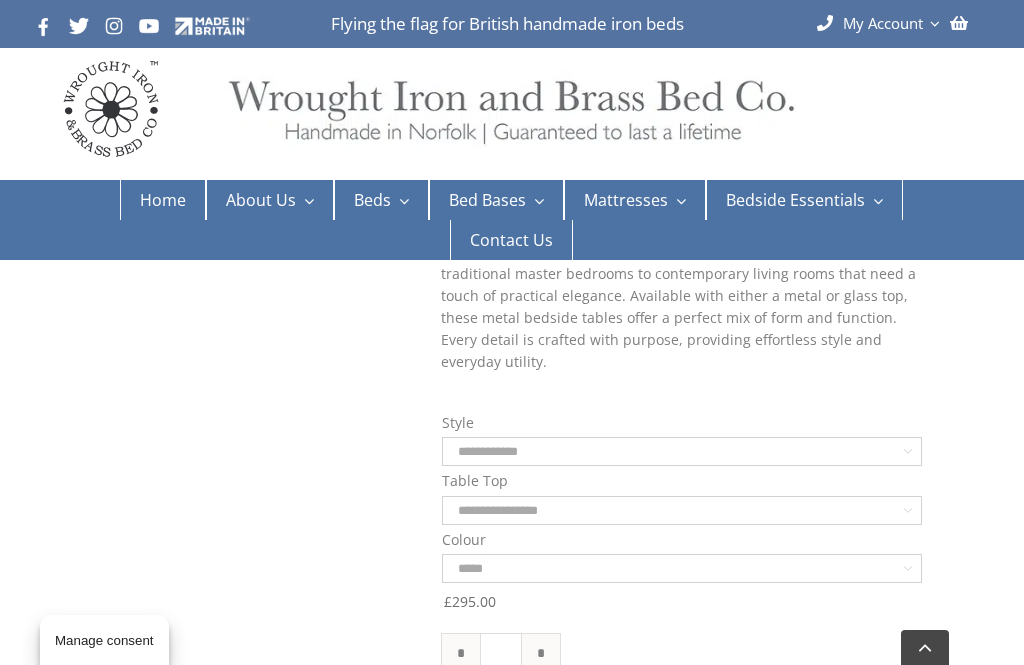 click on "**********" 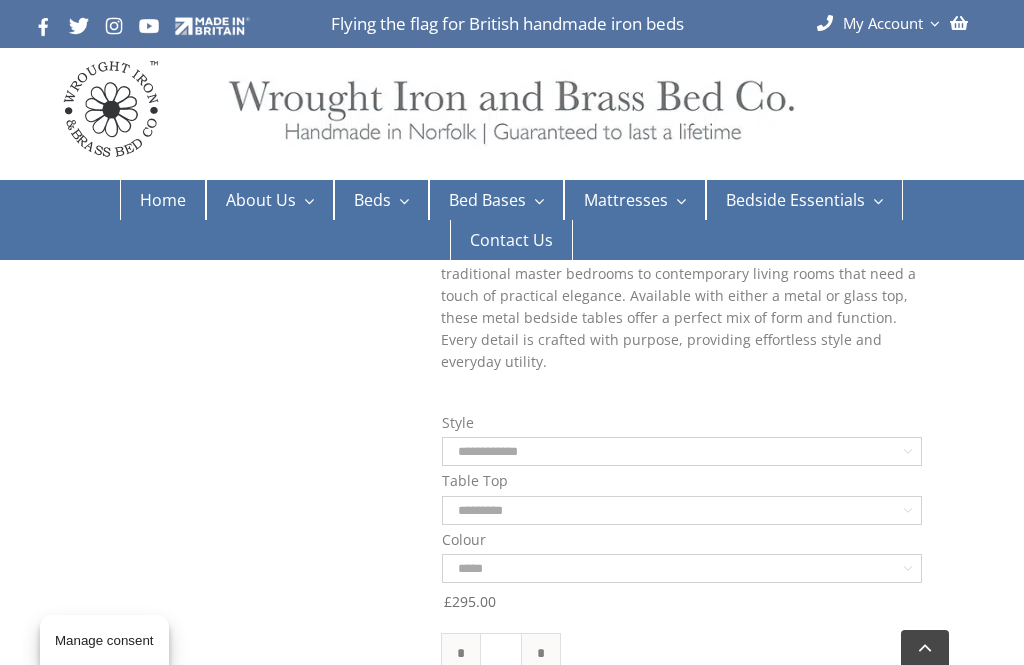 select on "**********" 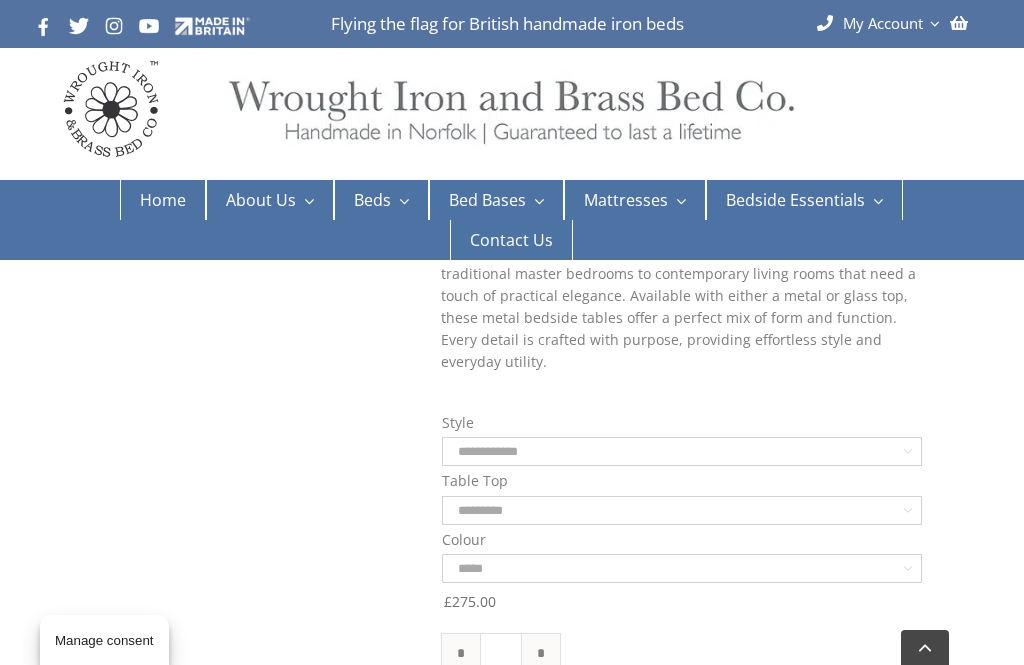 click on "**********" 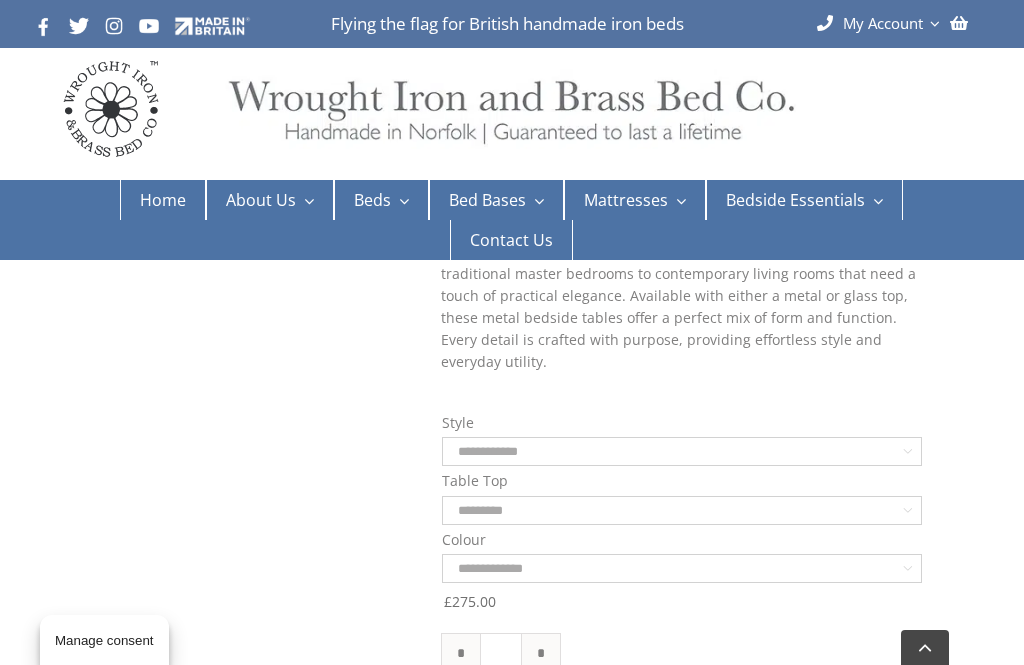 select on "**********" 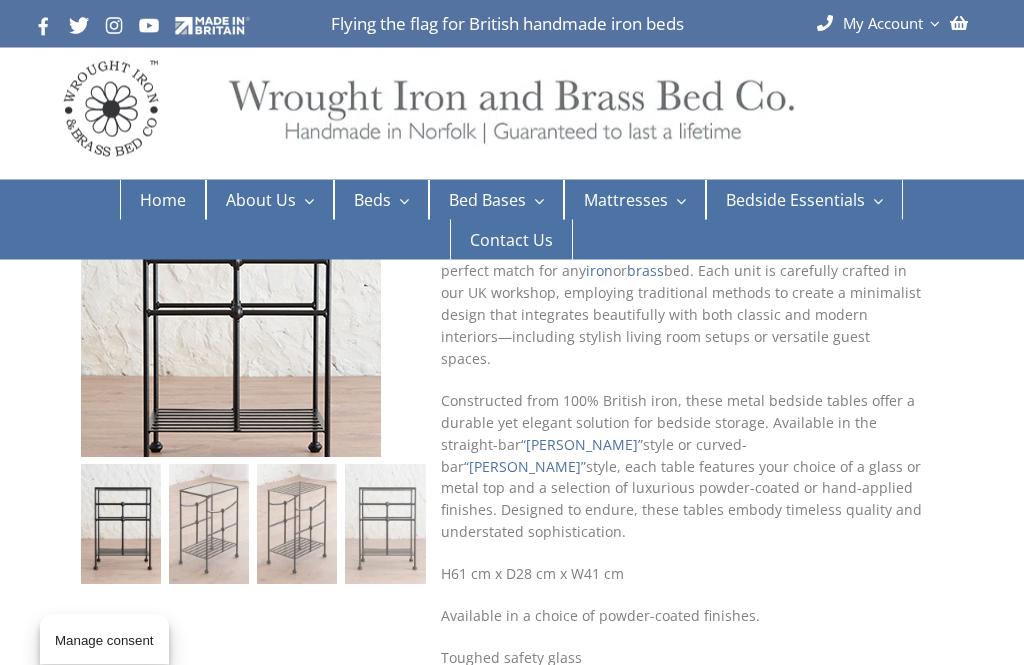 click at bounding box center (231, 328) 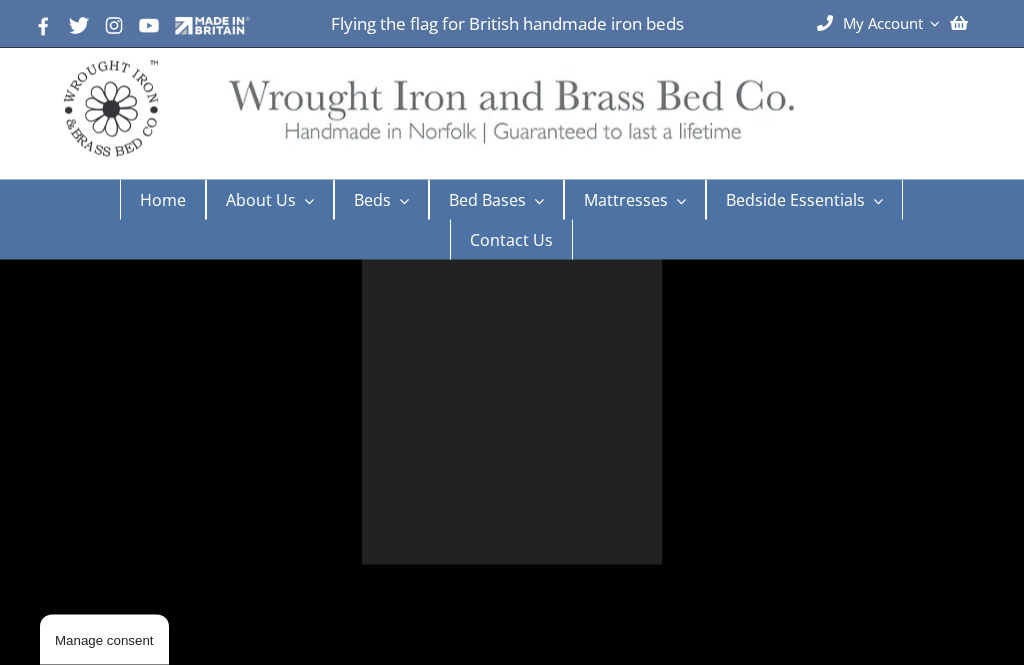 scroll, scrollTop: 183, scrollLeft: 0, axis: vertical 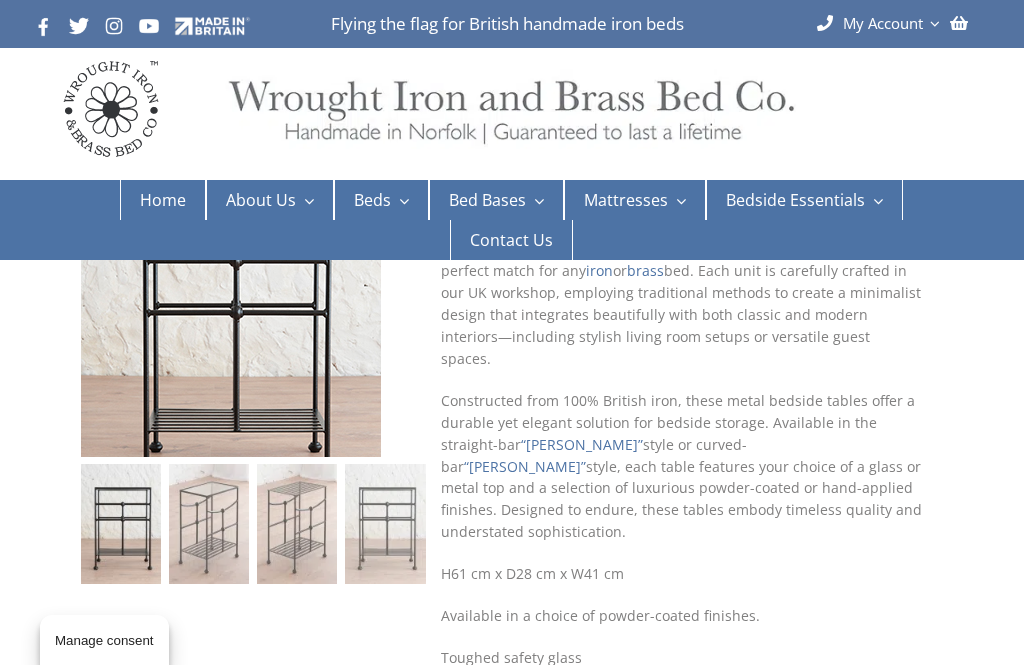 click at bounding box center [231, 327] 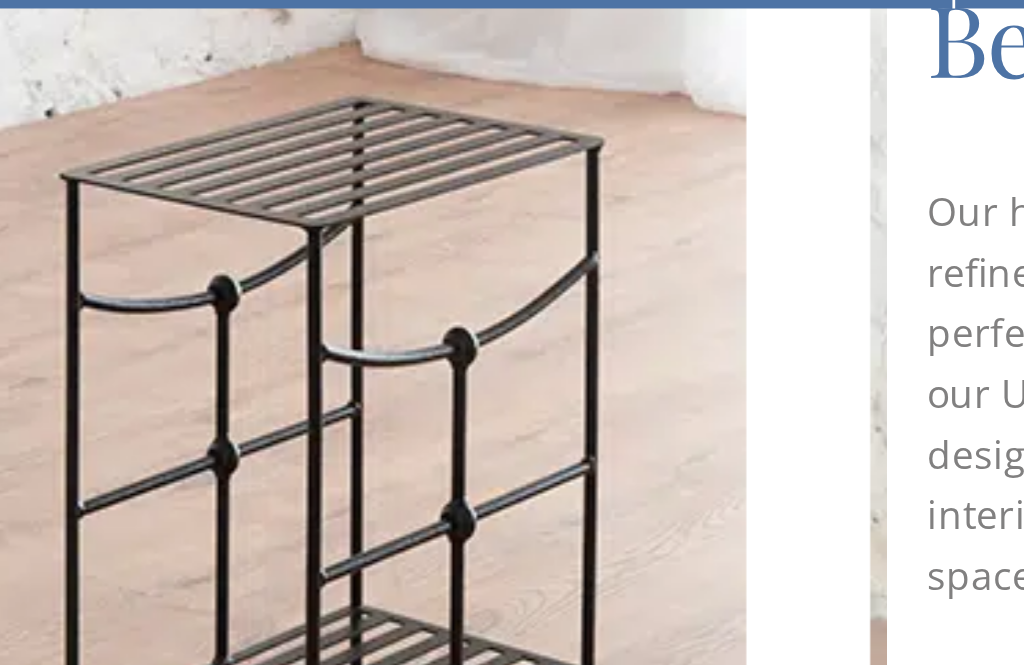 scroll, scrollTop: 155, scrollLeft: 0, axis: vertical 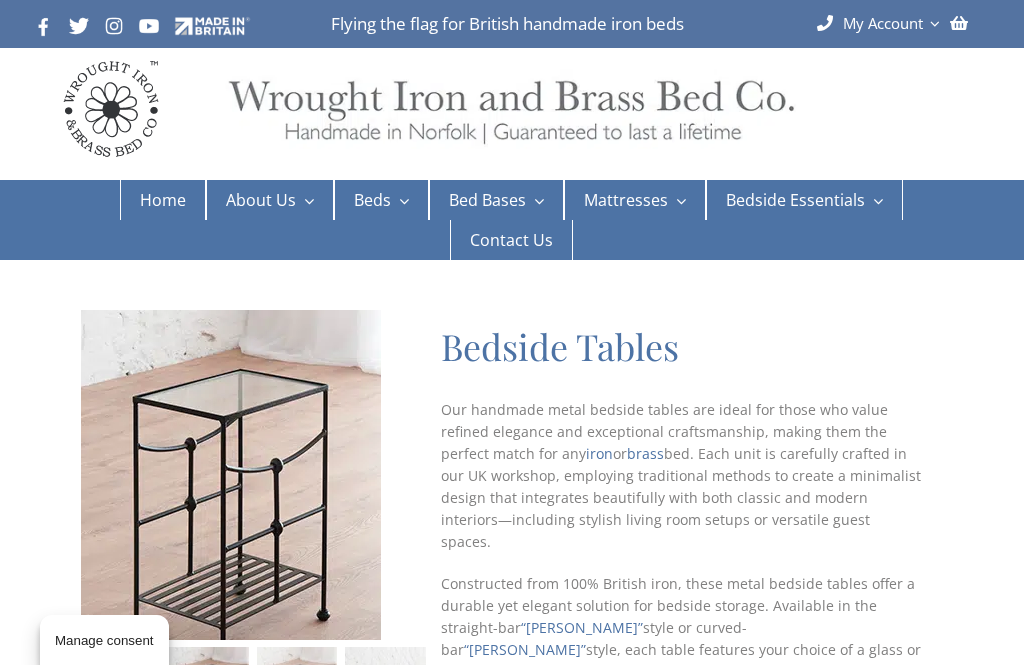 click on "Modern Style Beds" at bounding box center (763, 275) 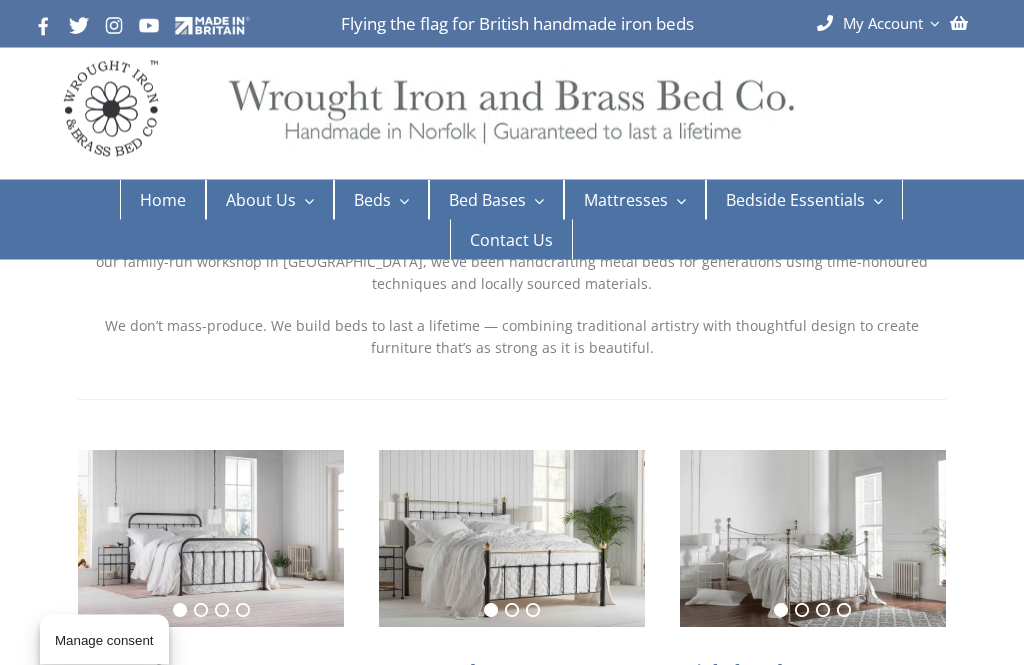scroll, scrollTop: 164, scrollLeft: 0, axis: vertical 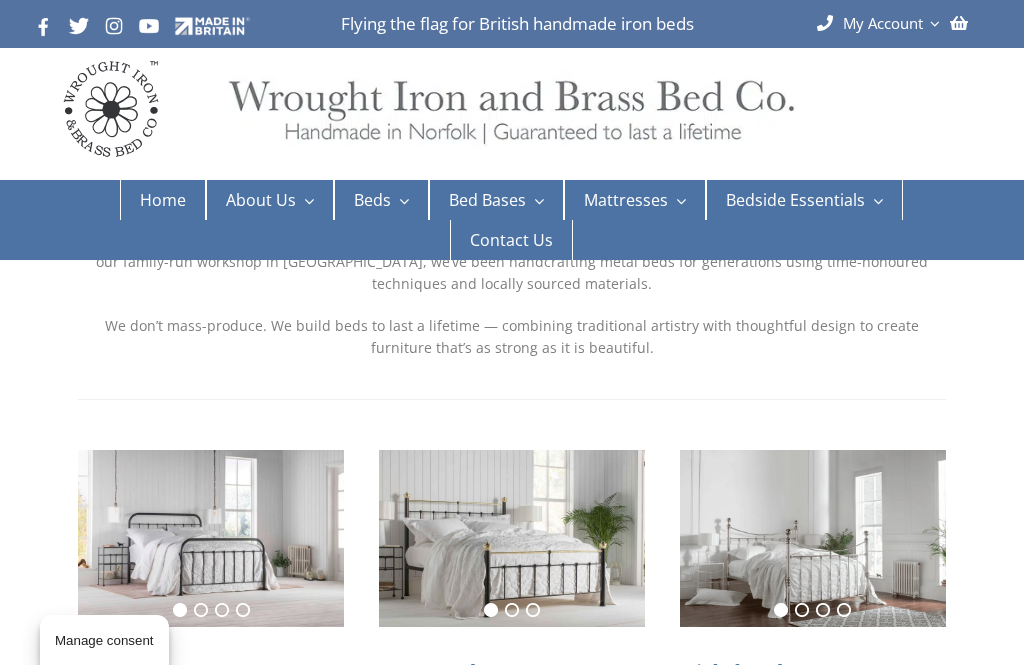 click at bounding box center (813, 538) 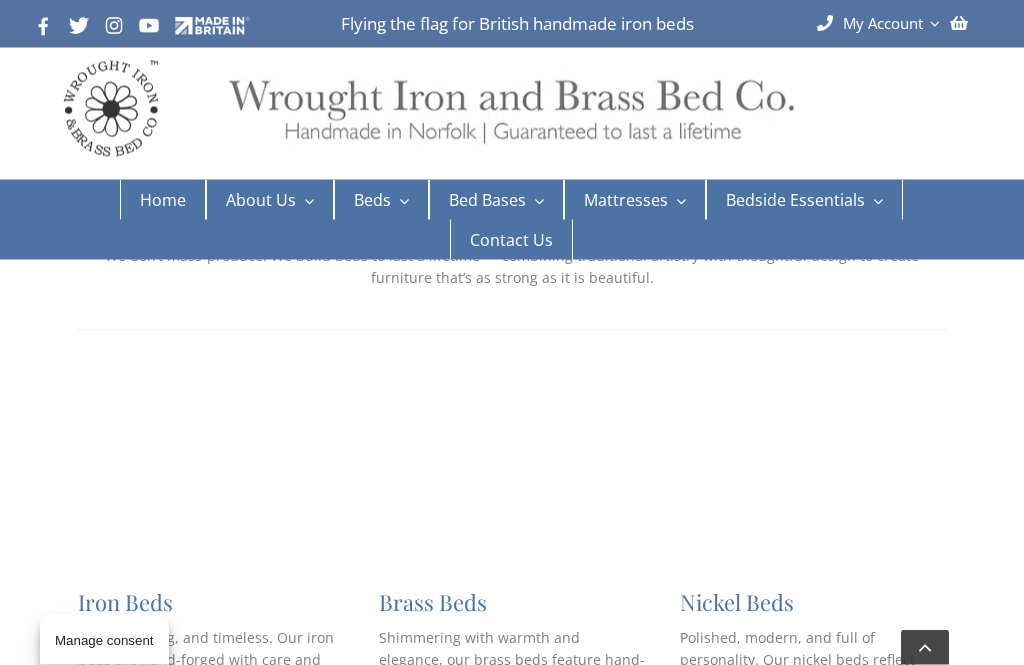 scroll, scrollTop: 234, scrollLeft: 0, axis: vertical 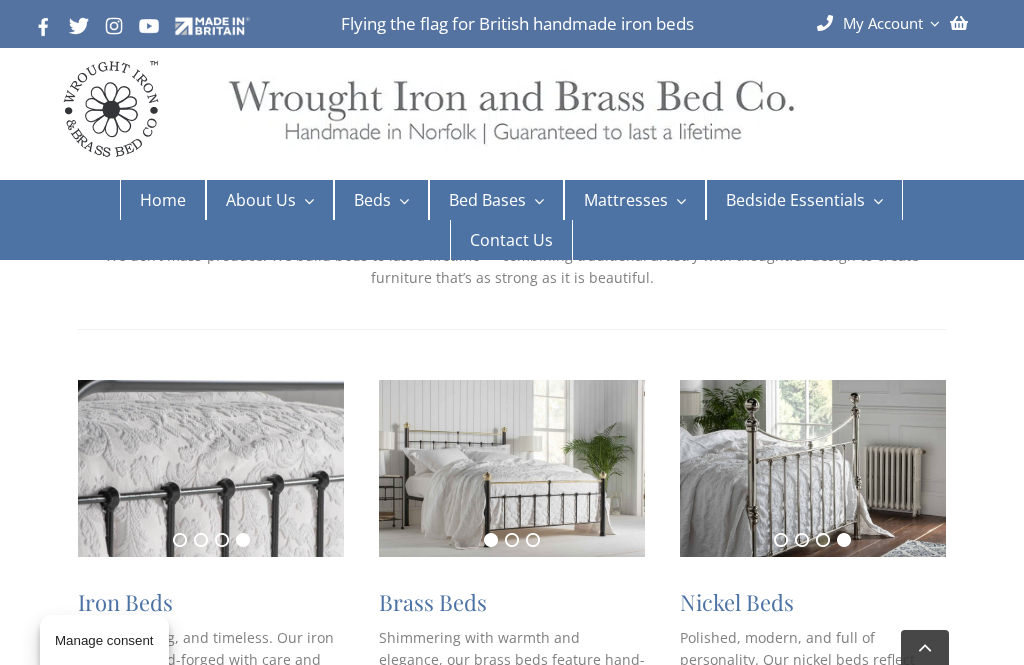 click at bounding box center [211, 468] 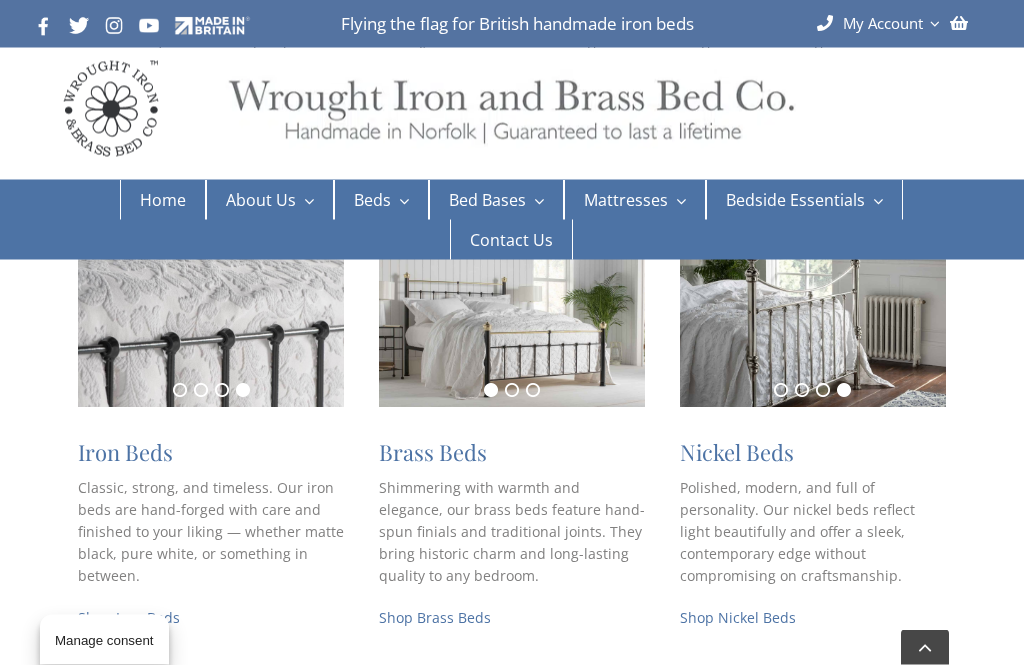 scroll, scrollTop: 379, scrollLeft: 0, axis: vertical 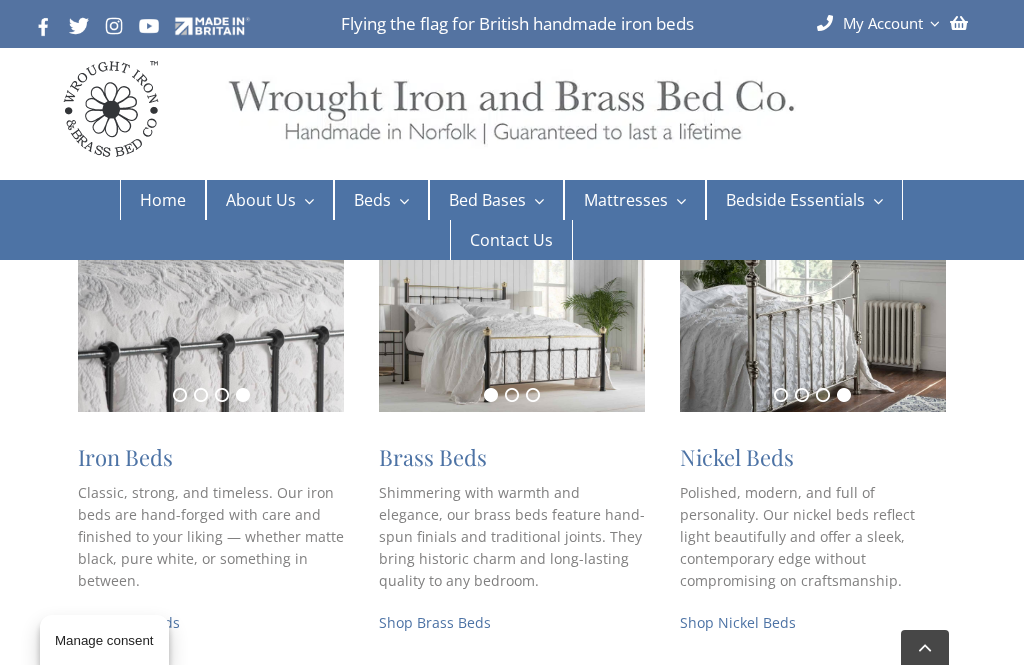 click on "Shop Iron Beds" at bounding box center [129, 622] 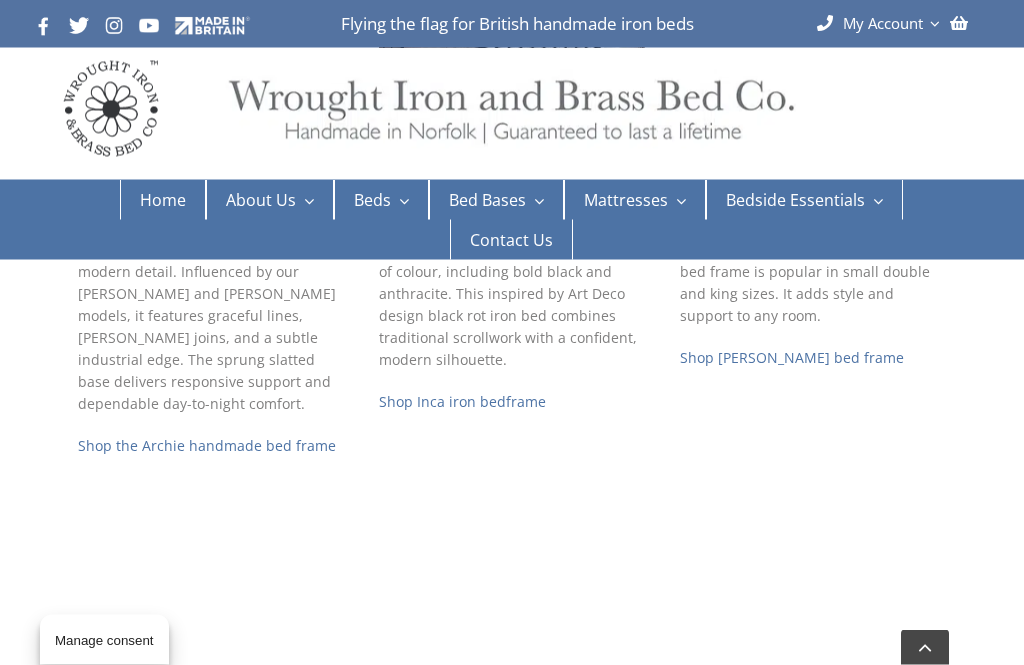 scroll, scrollTop: 750, scrollLeft: 0, axis: vertical 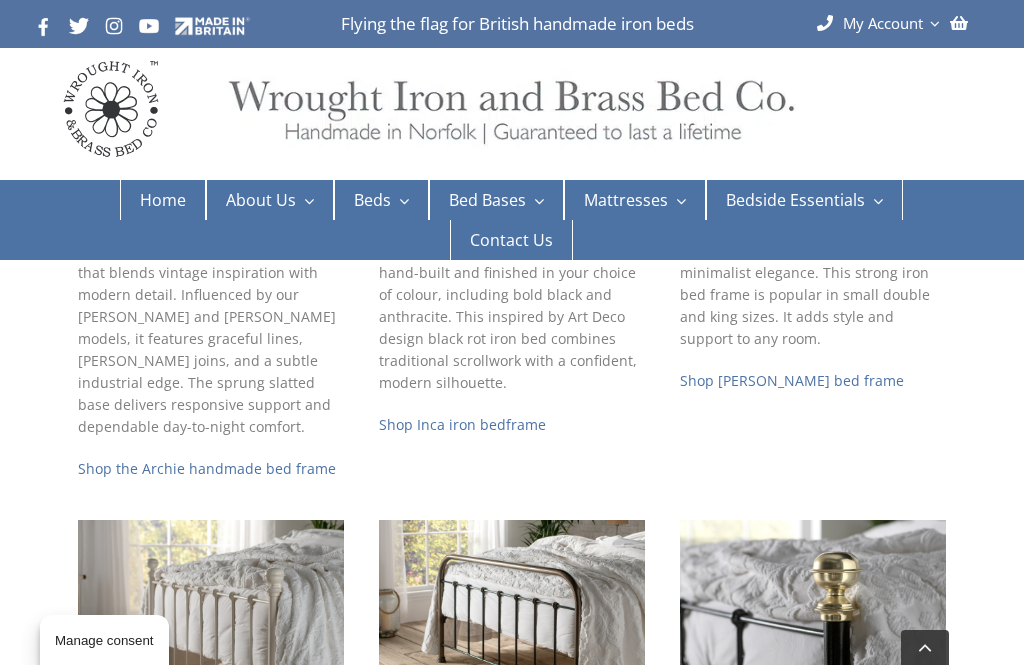click at bounding box center [211, 608] 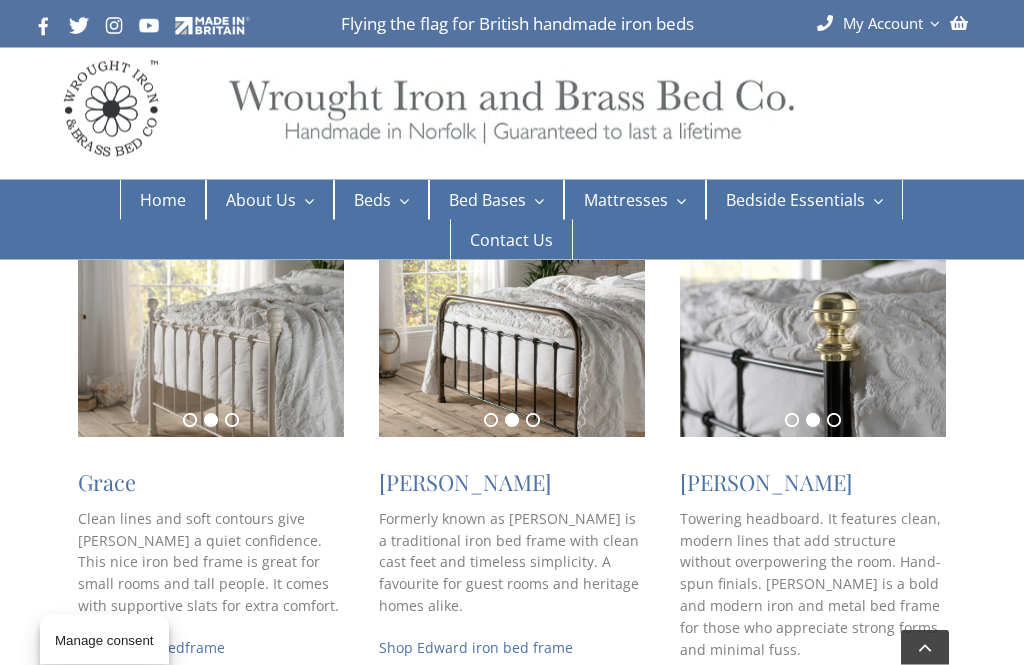 scroll, scrollTop: 1010, scrollLeft: 0, axis: vertical 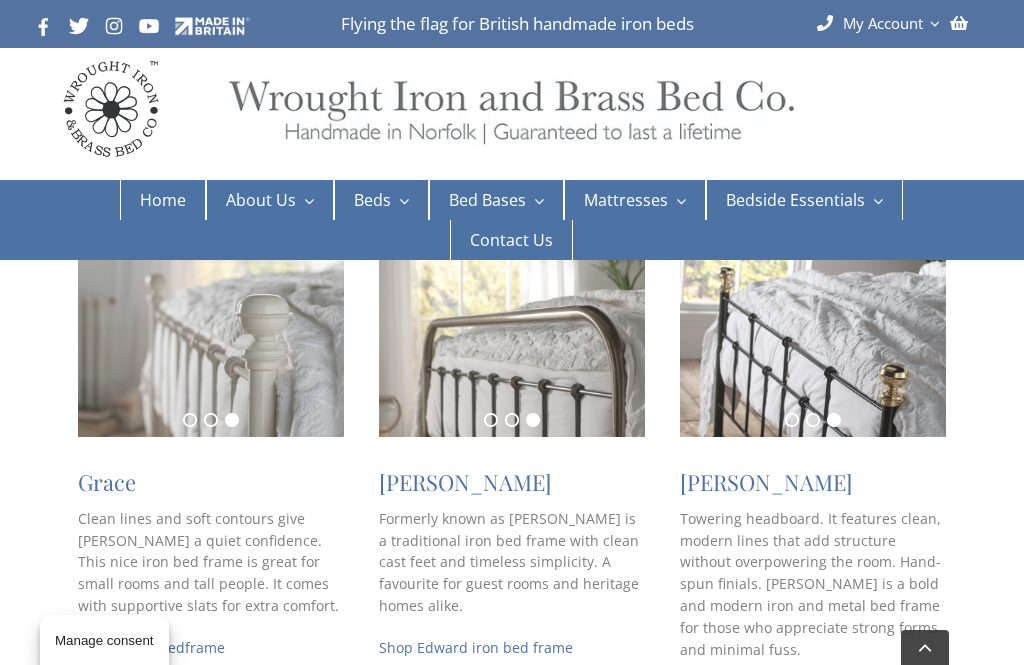 click on "Shop Grace bed  frame" at bounding box center (151, 647) 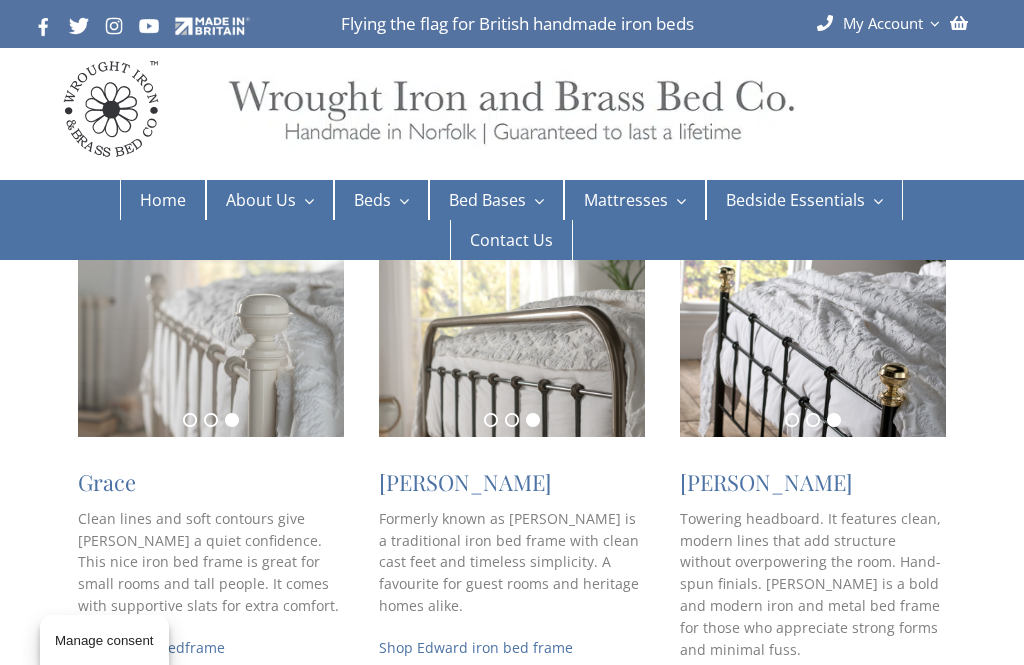 scroll, scrollTop: 1074, scrollLeft: 0, axis: vertical 